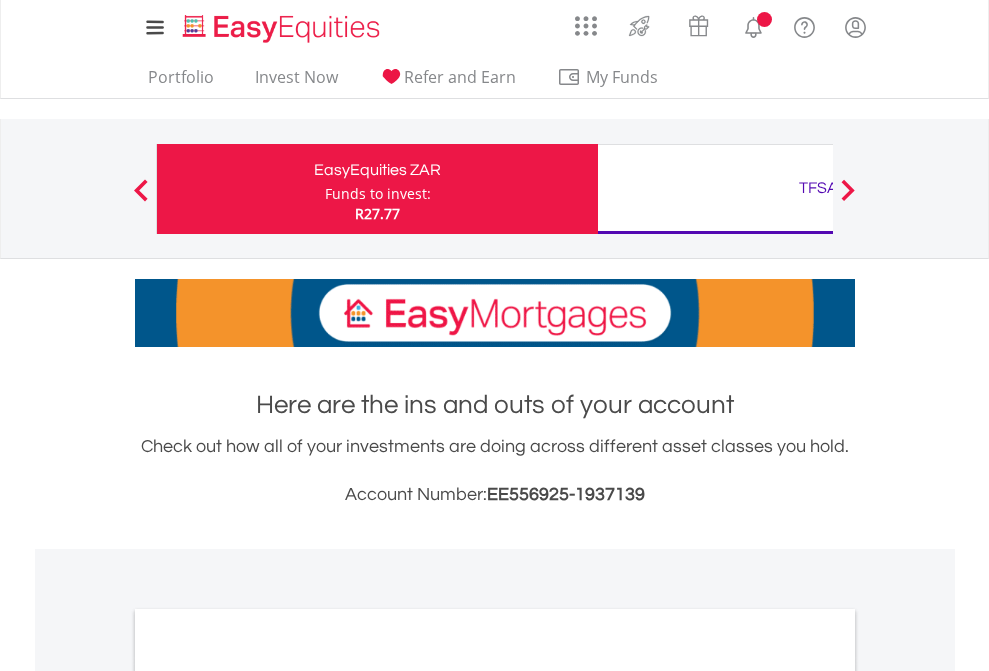 scroll, scrollTop: 0, scrollLeft: 0, axis: both 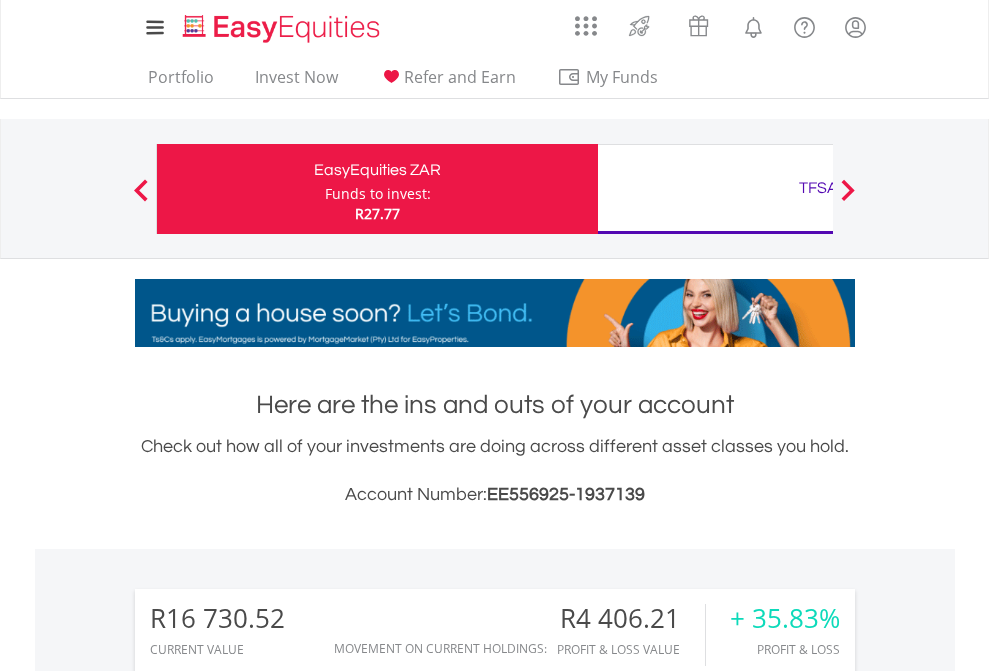 click on "Funds to invest:" at bounding box center [378, 194] 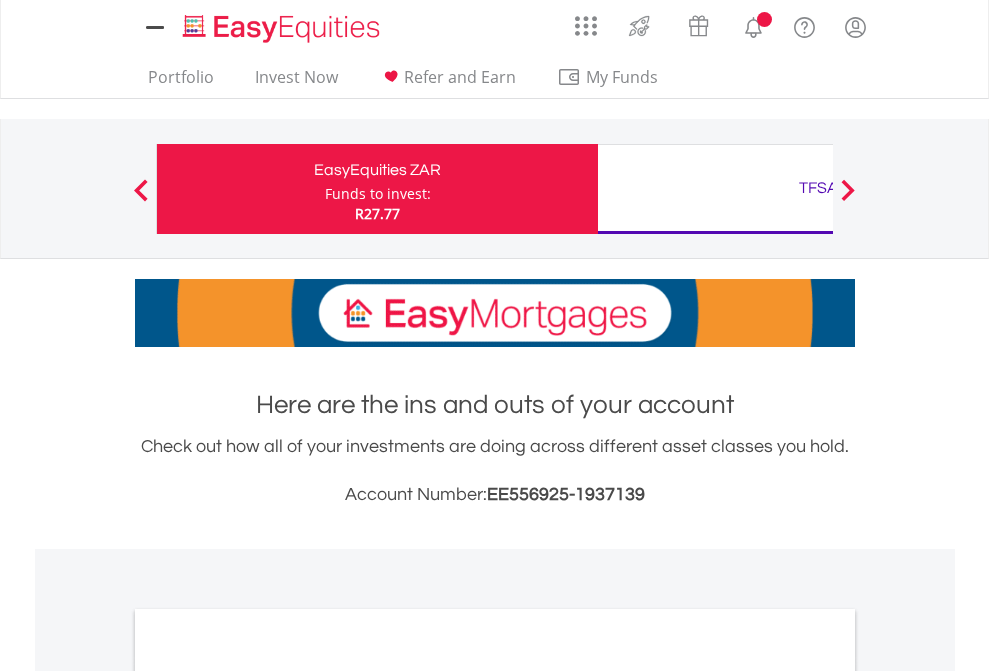 scroll, scrollTop: 0, scrollLeft: 0, axis: both 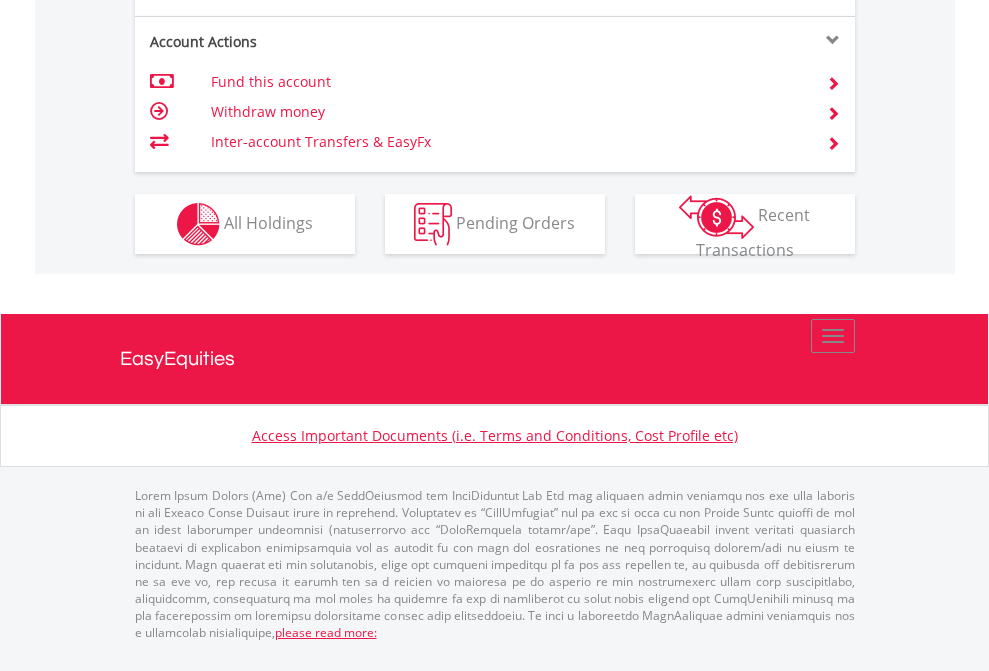 click on "Investment types" at bounding box center (706, -337) 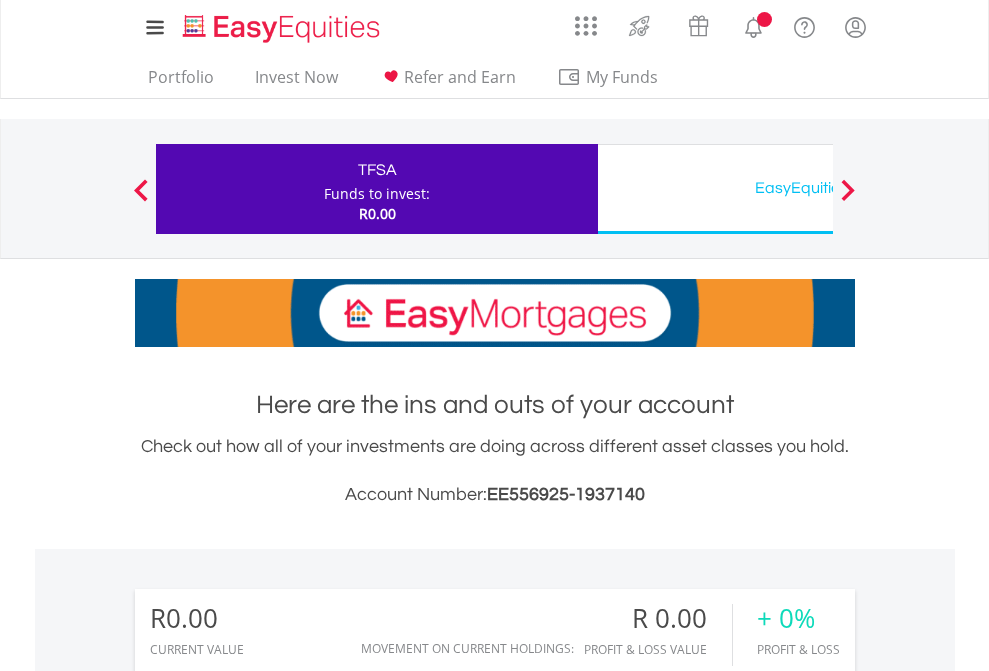 scroll, scrollTop: 0, scrollLeft: 0, axis: both 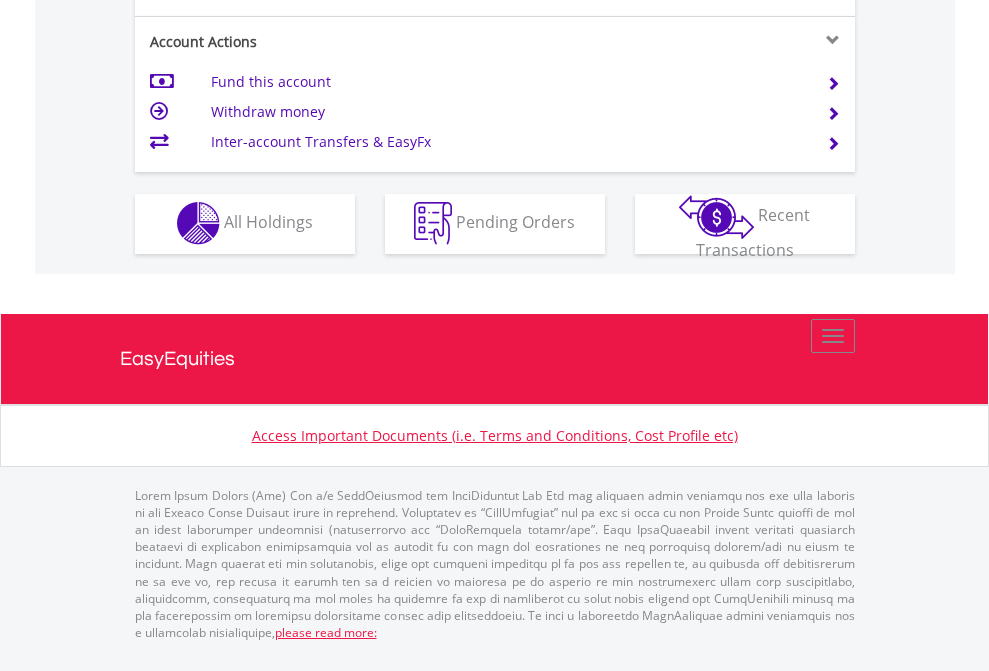 click on "Investment types" at bounding box center [706, -353] 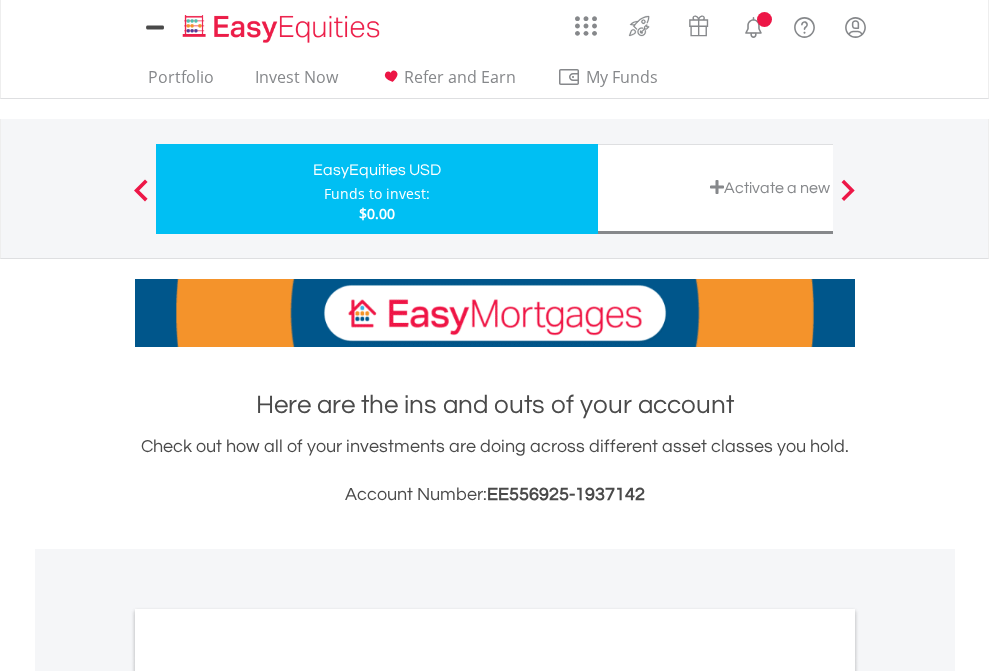 scroll, scrollTop: 0, scrollLeft: 0, axis: both 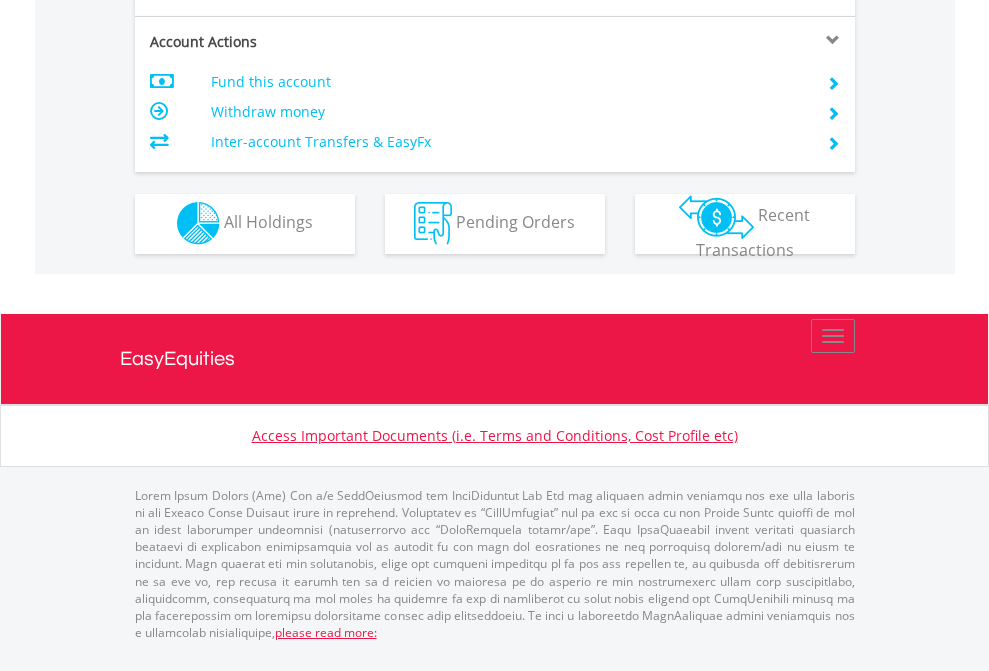 click on "Investment types" at bounding box center (706, -353) 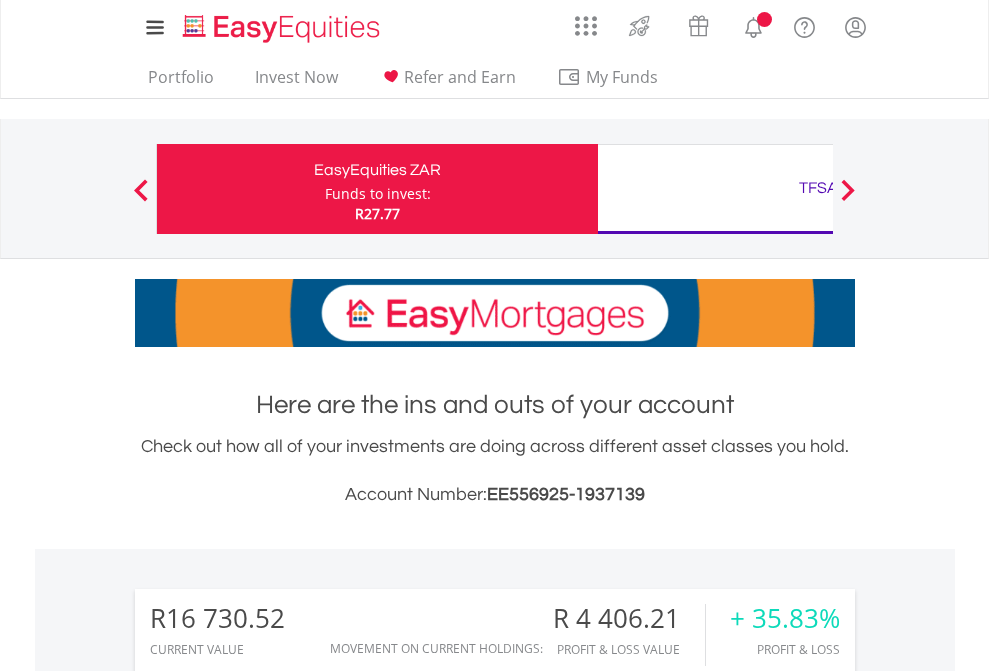 scroll, scrollTop: 1493, scrollLeft: 0, axis: vertical 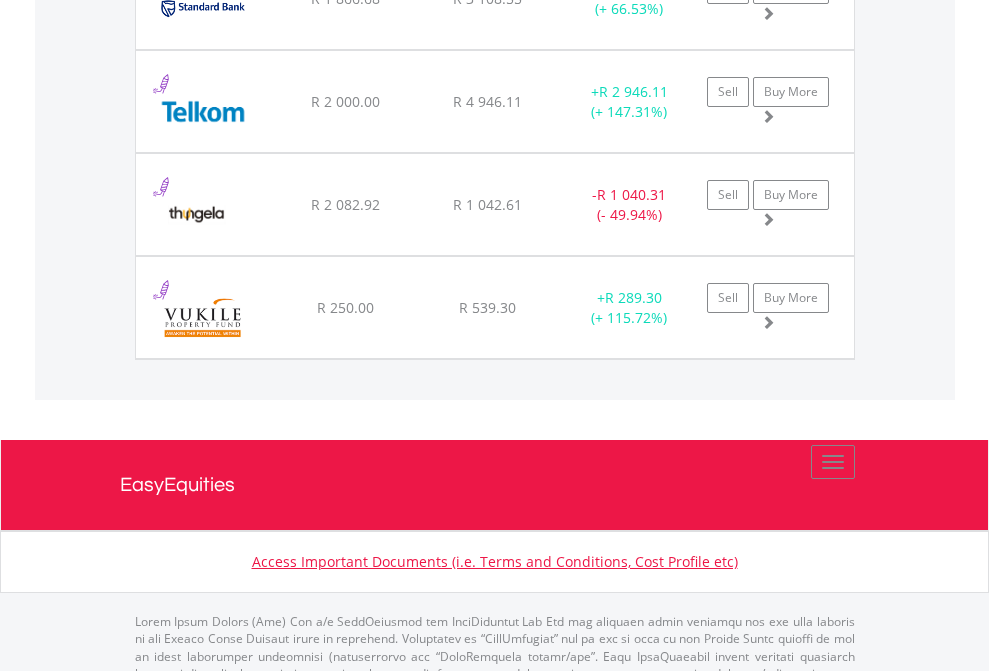 click on "TFSA" at bounding box center (818, -2036) 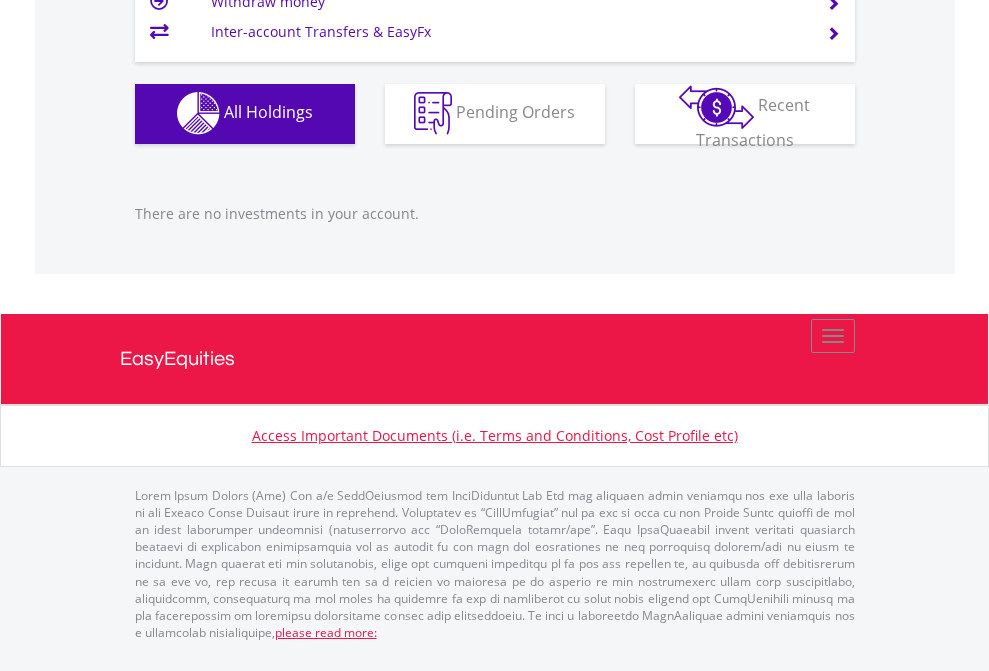 scroll, scrollTop: 1980, scrollLeft: 0, axis: vertical 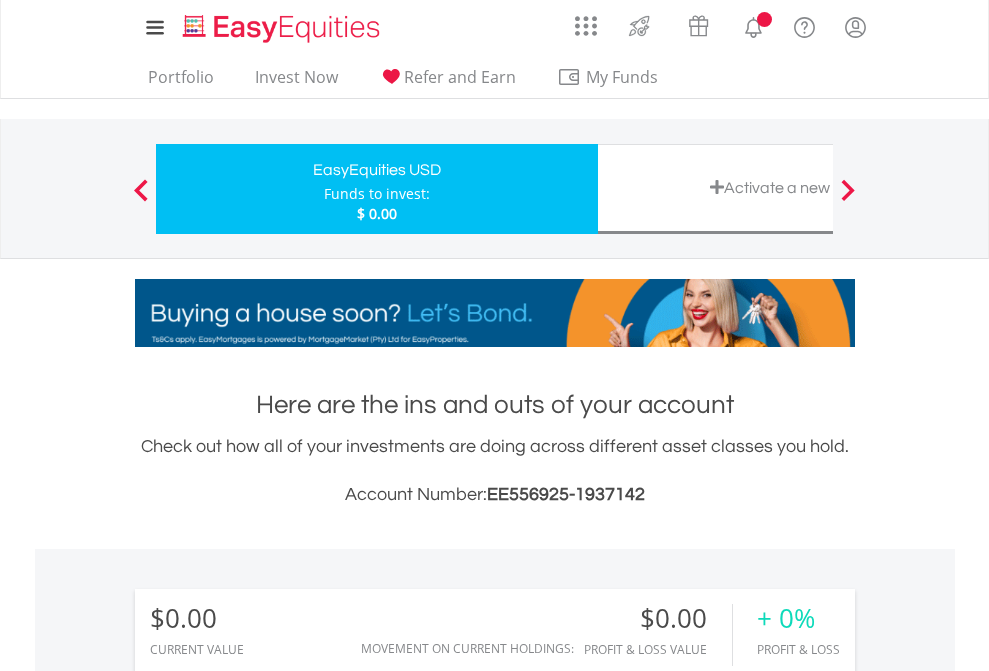 click on "All Holdings" at bounding box center (268, 1442) 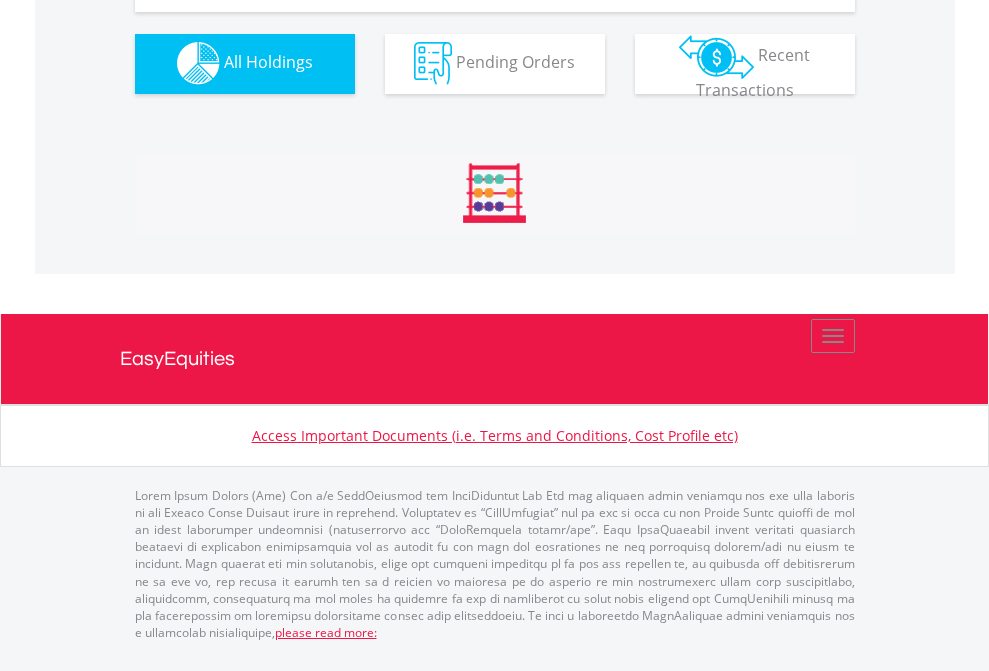 scroll, scrollTop: 1980, scrollLeft: 0, axis: vertical 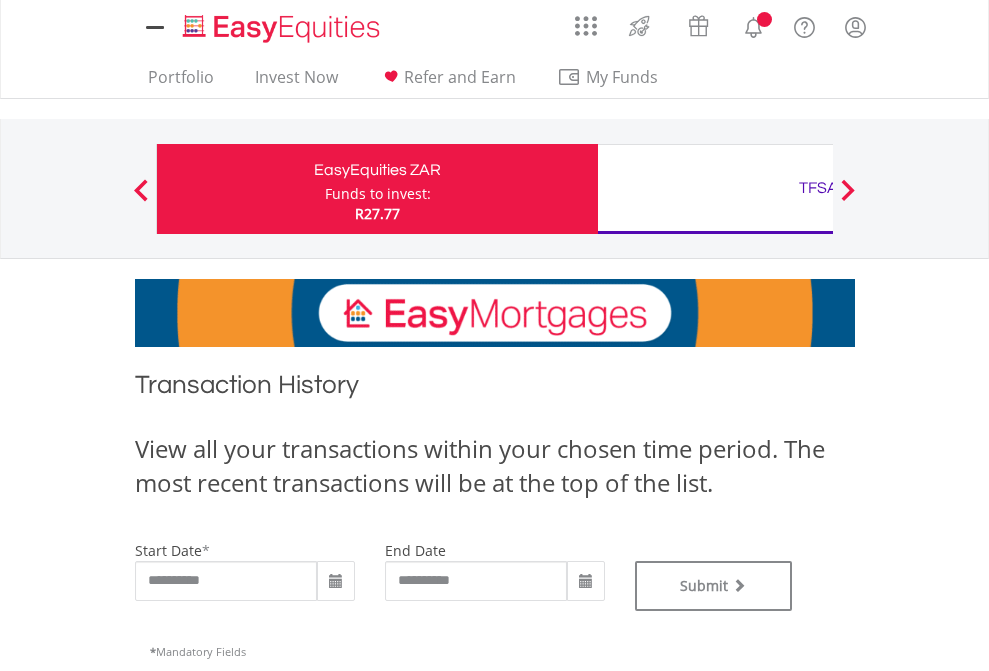 type on "**********" 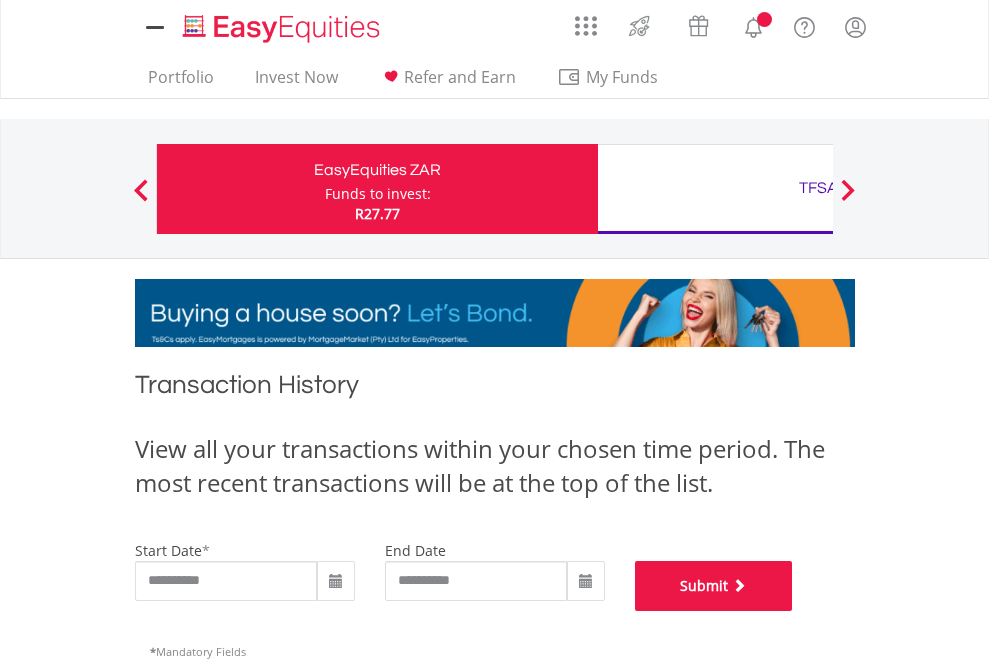 click on "Submit" at bounding box center (714, 586) 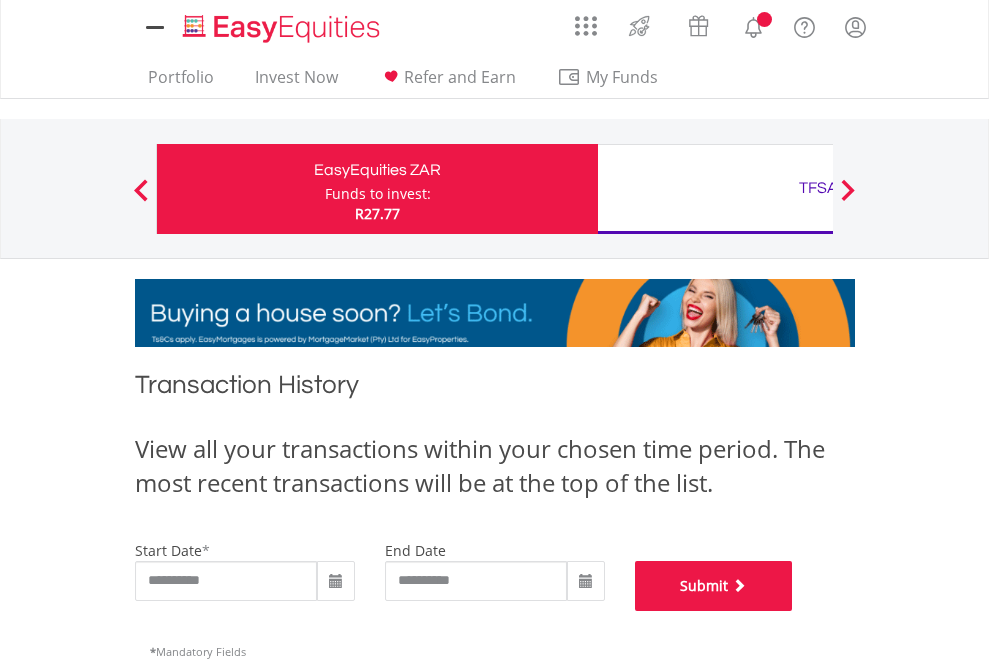 scroll, scrollTop: 811, scrollLeft: 0, axis: vertical 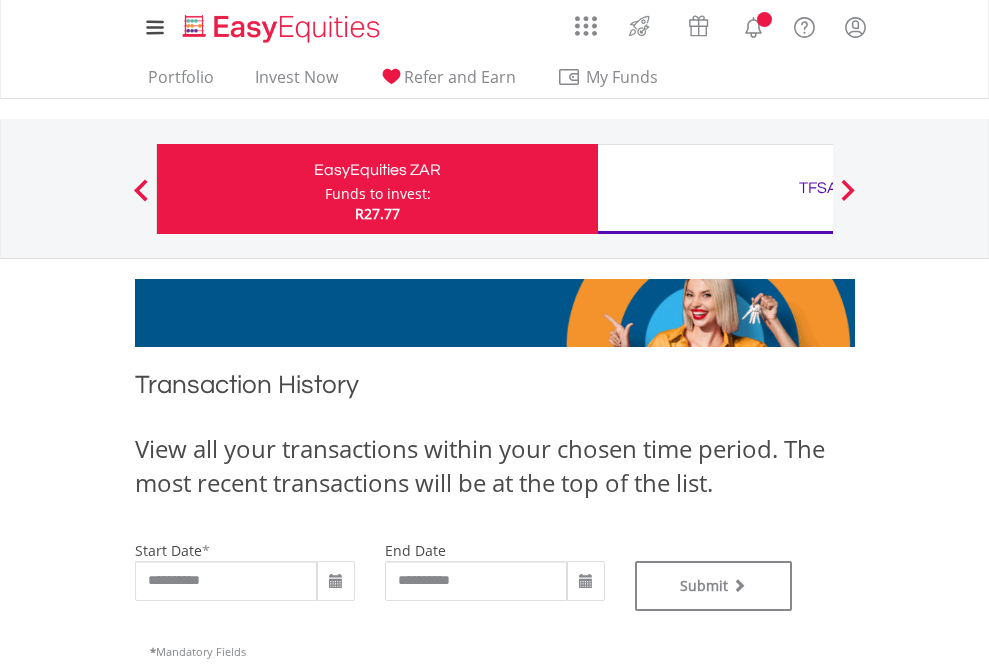 click on "TFSA" at bounding box center (818, 188) 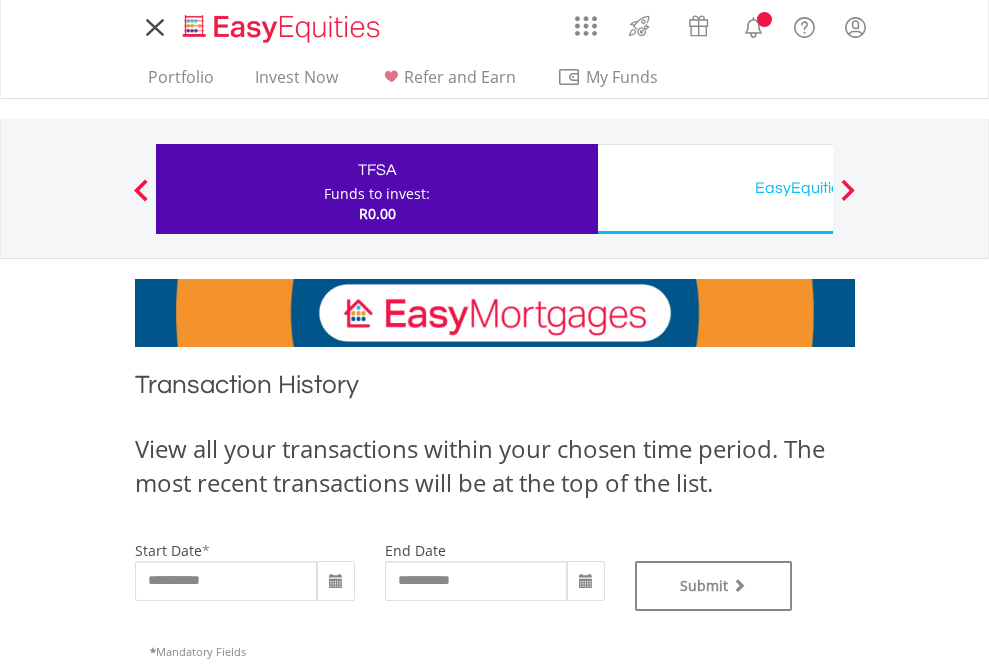 scroll, scrollTop: 0, scrollLeft: 0, axis: both 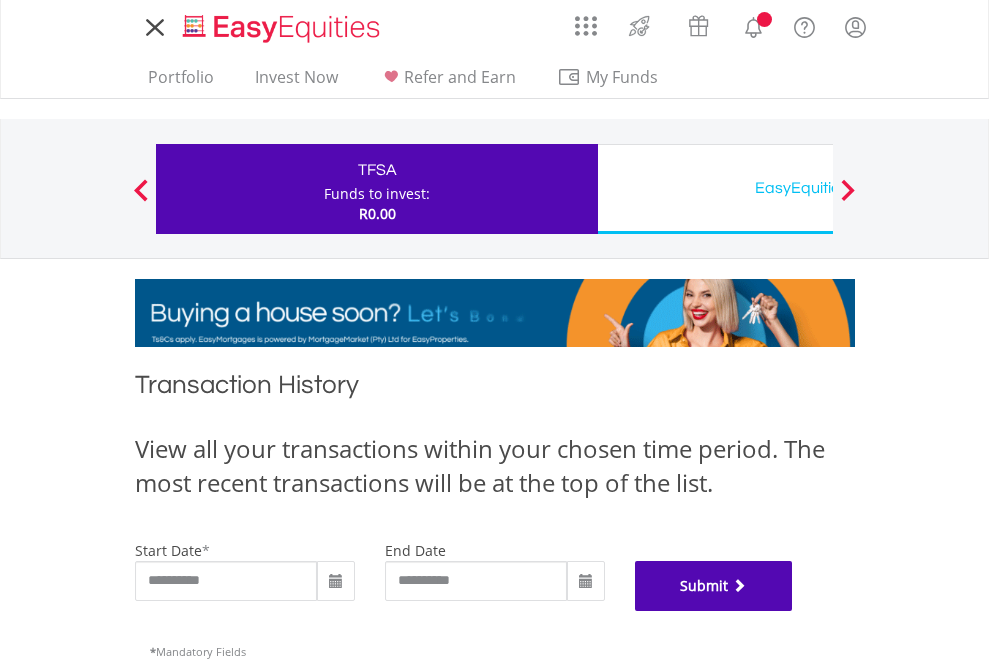 click on "Submit" at bounding box center (714, 586) 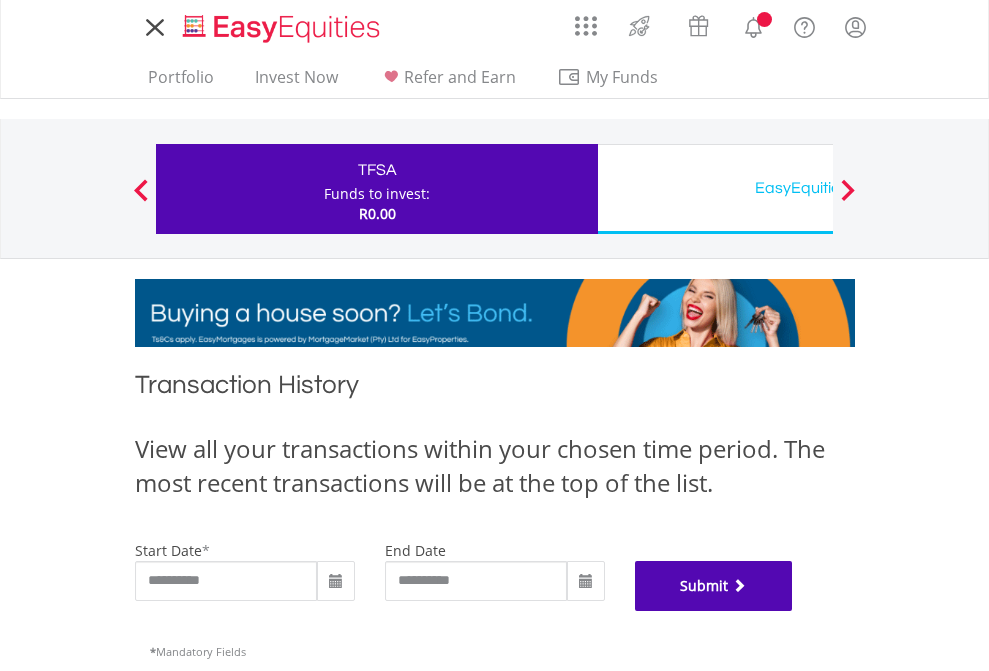 scroll, scrollTop: 811, scrollLeft: 0, axis: vertical 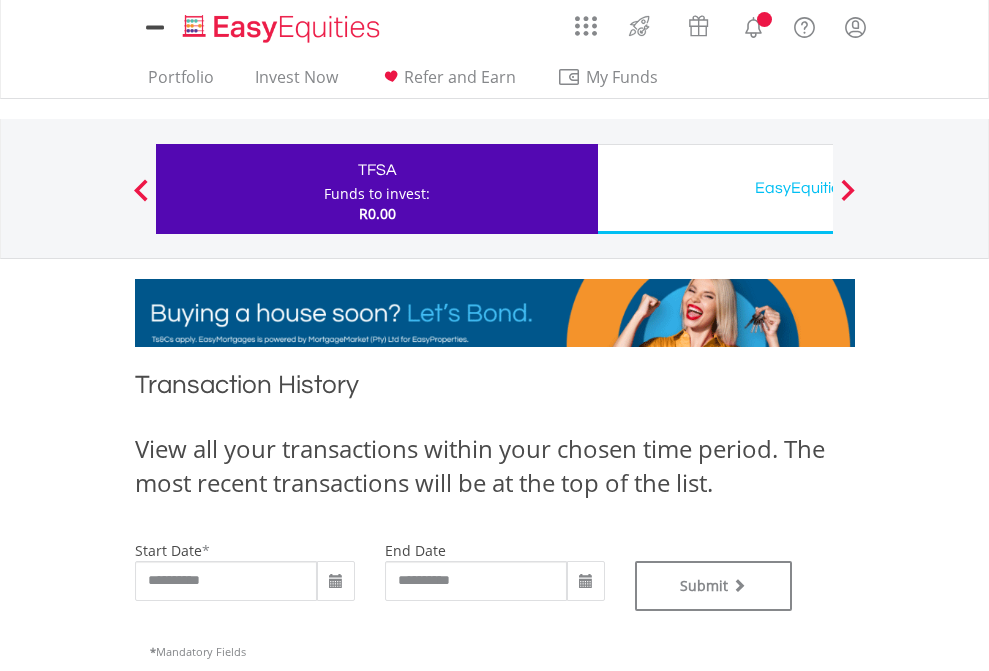 click on "EasyEquities USD" at bounding box center (818, 188) 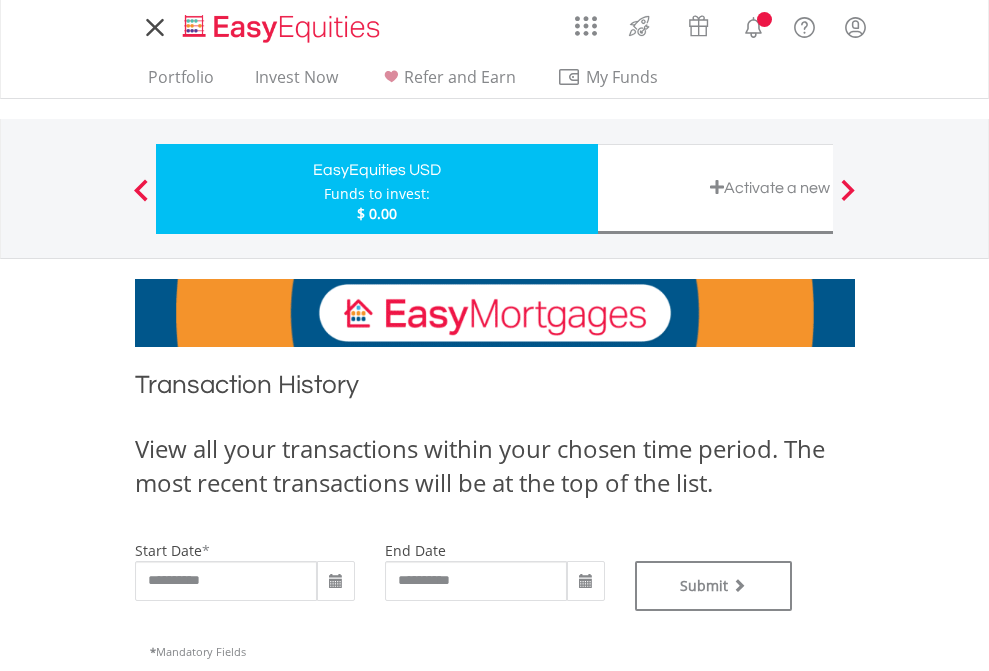 scroll, scrollTop: 0, scrollLeft: 0, axis: both 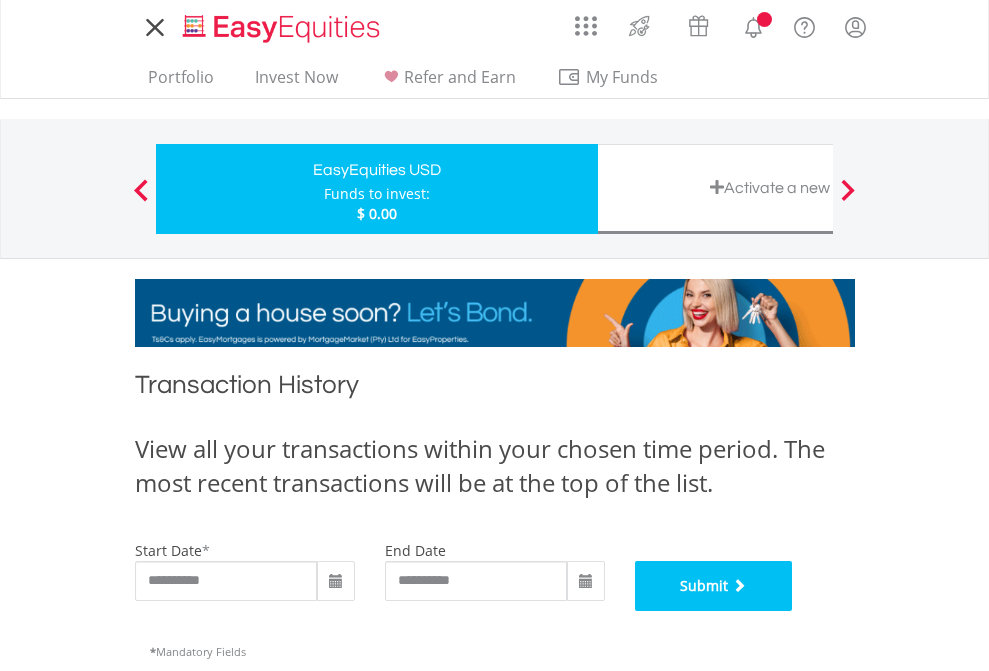 click on "Submit" at bounding box center (714, 586) 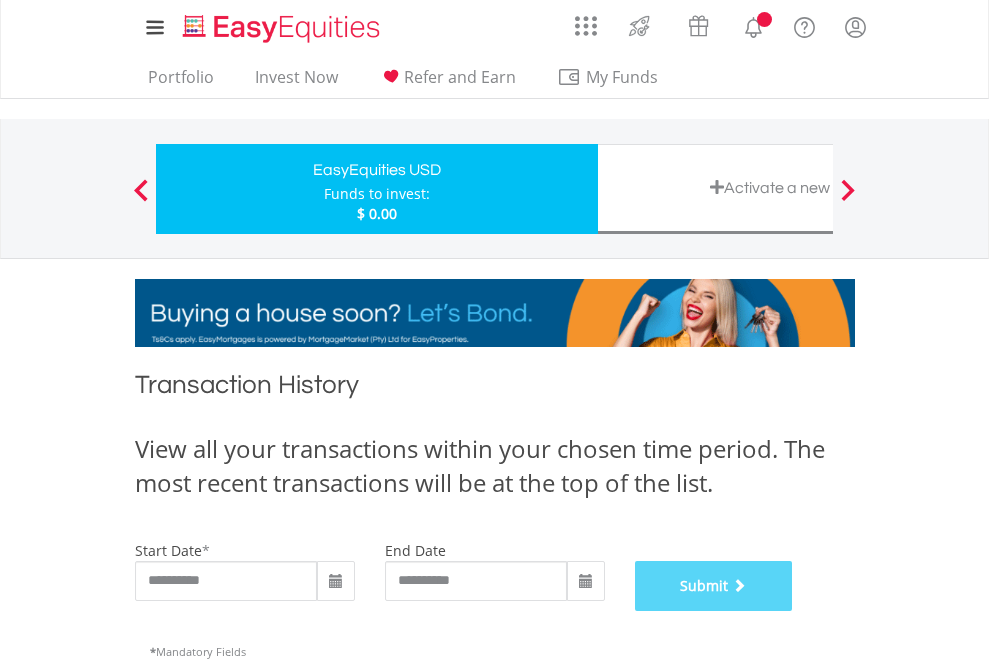 scroll, scrollTop: 811, scrollLeft: 0, axis: vertical 